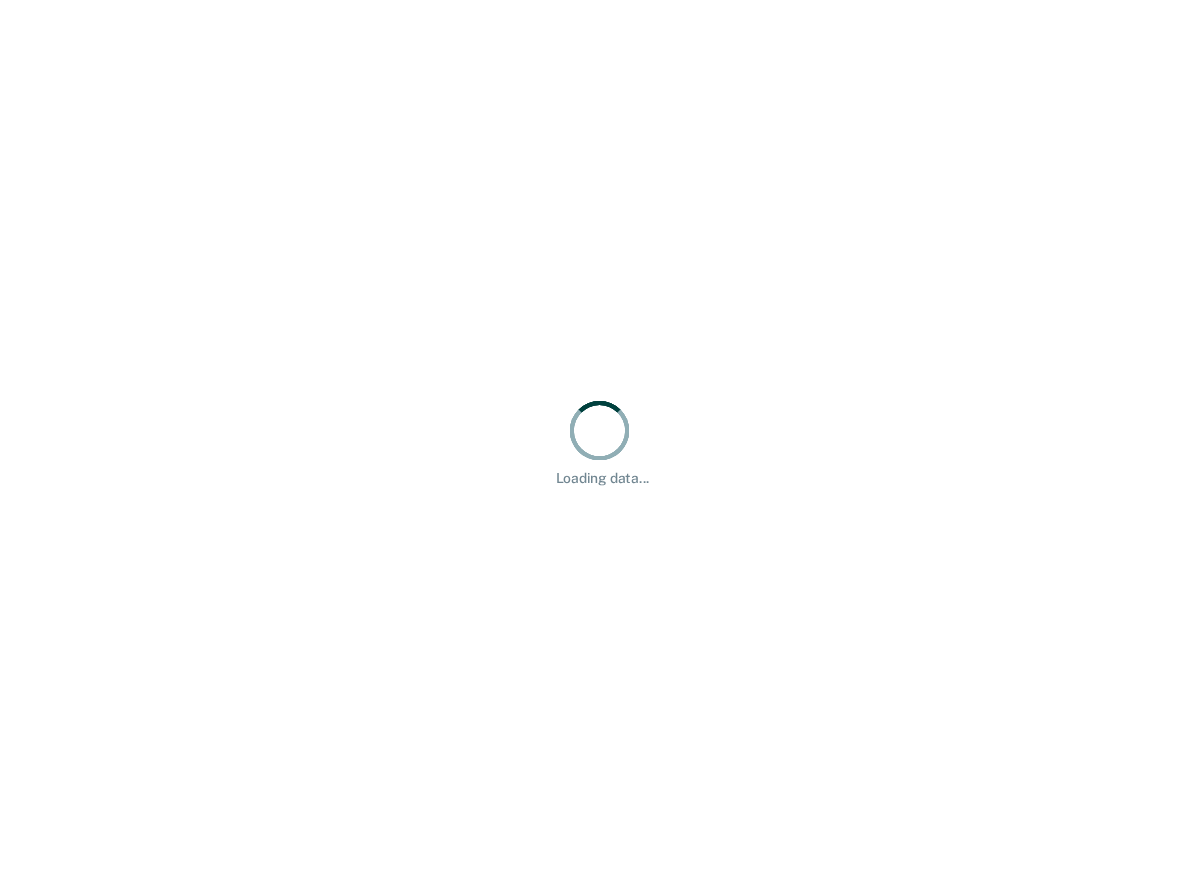 scroll, scrollTop: 0, scrollLeft: 0, axis: both 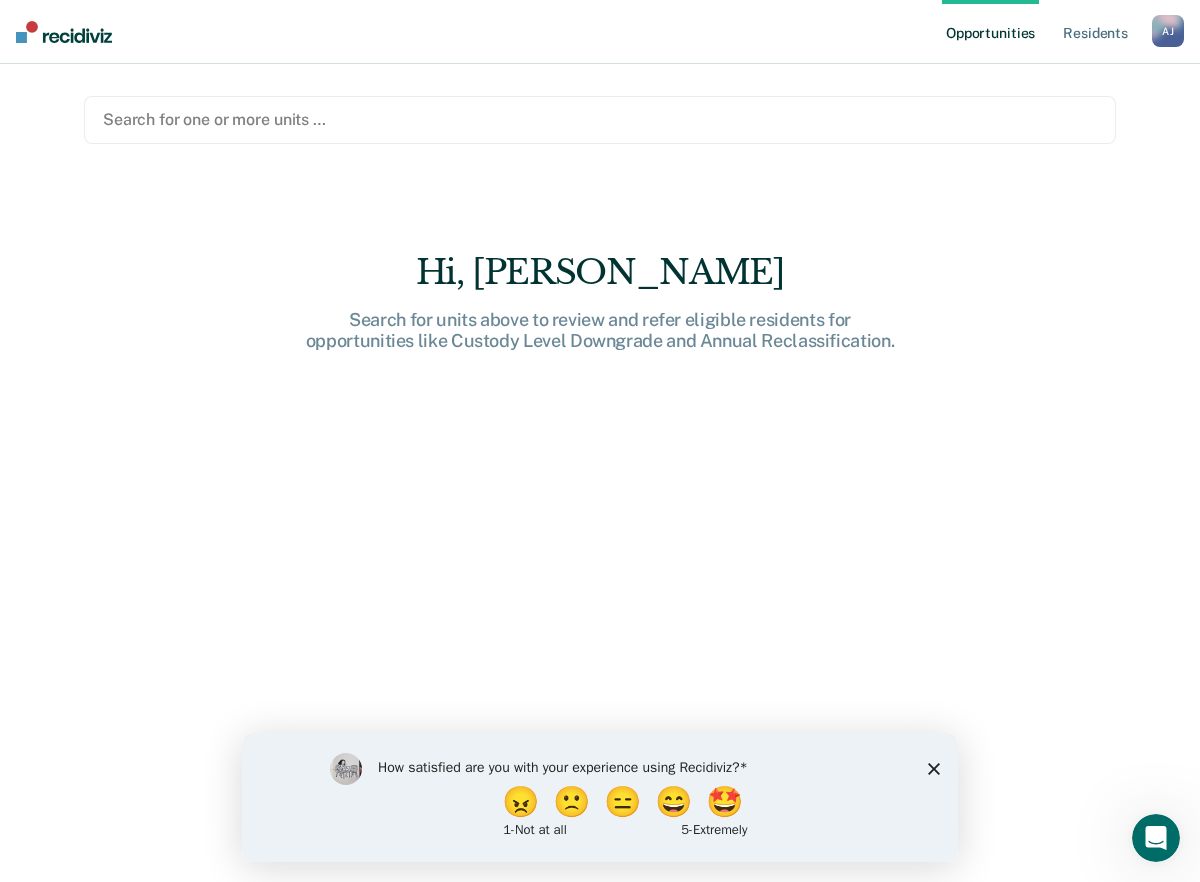 click on "A J" at bounding box center (1168, 31) 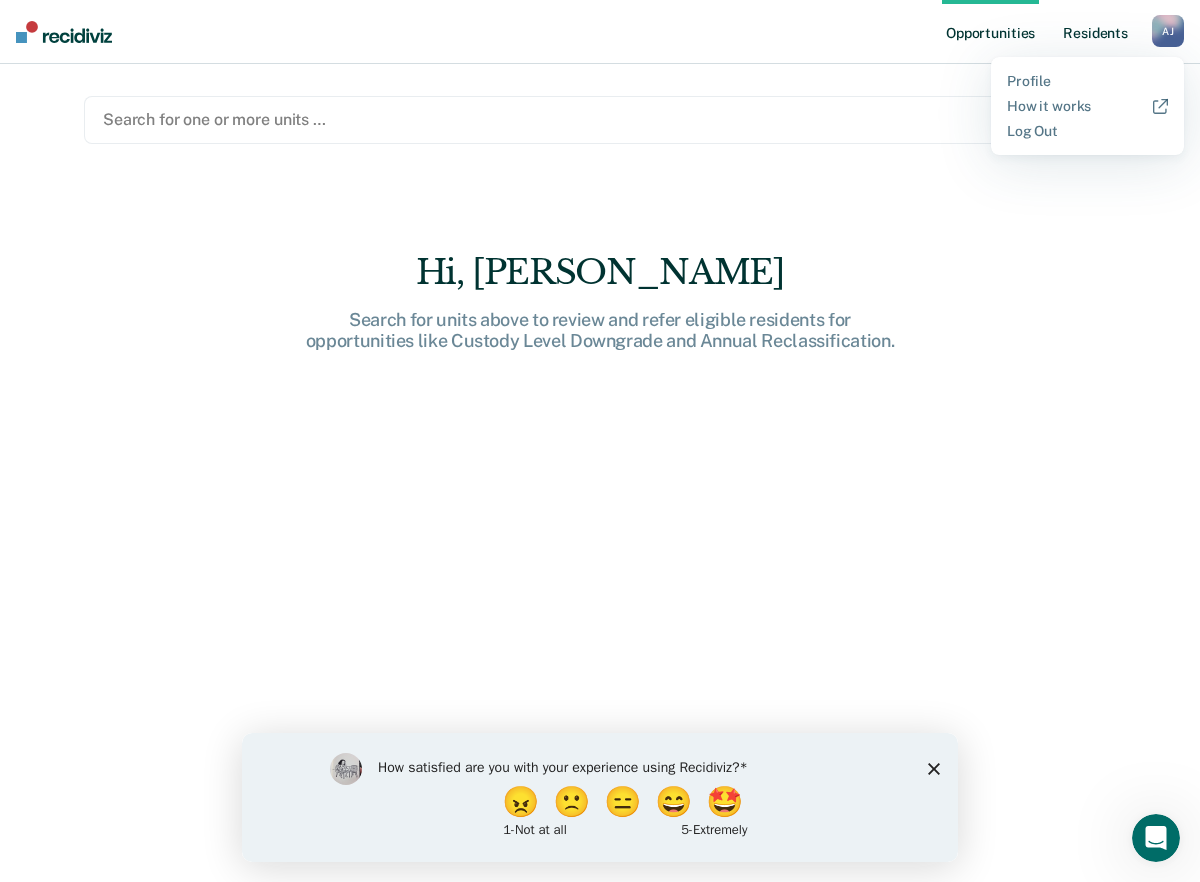 click on "Resident s" at bounding box center [1095, 32] 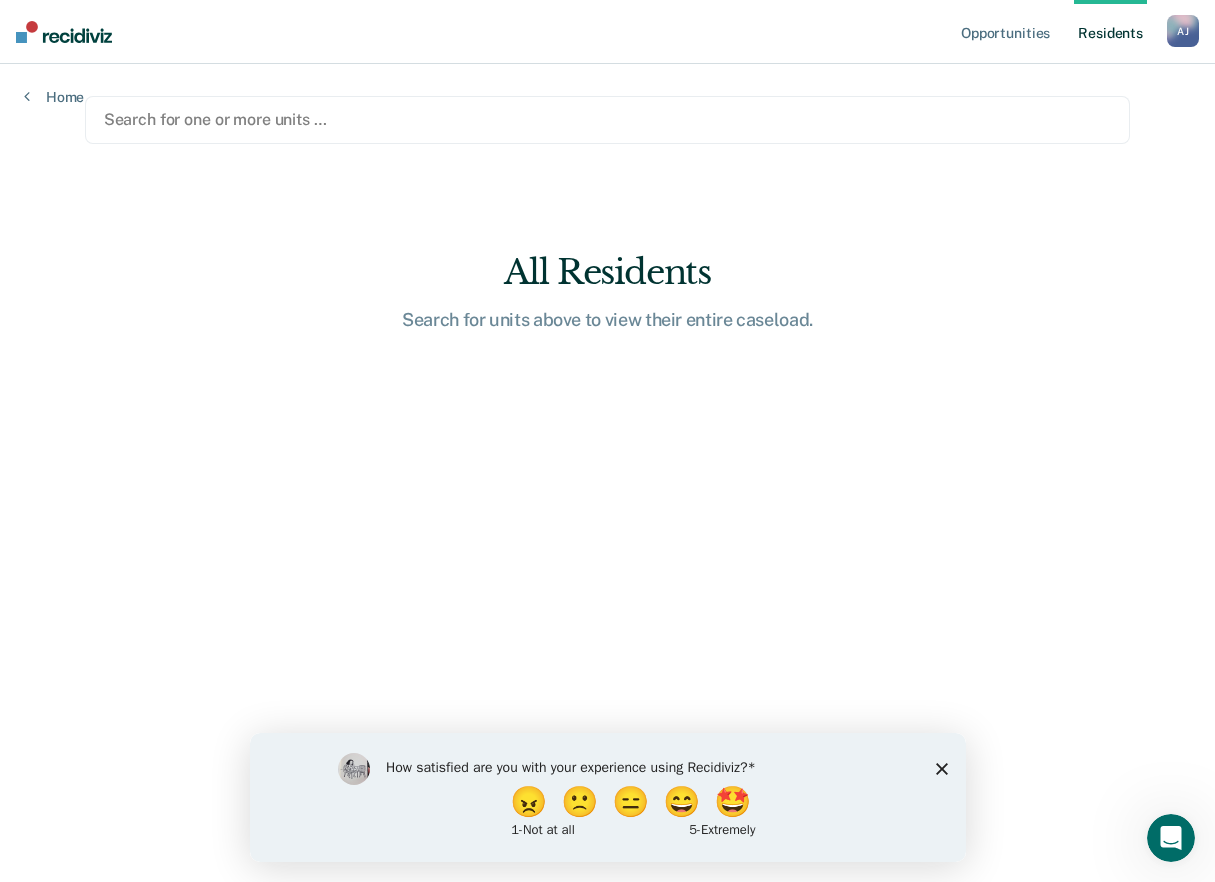 click at bounding box center (608, 119) 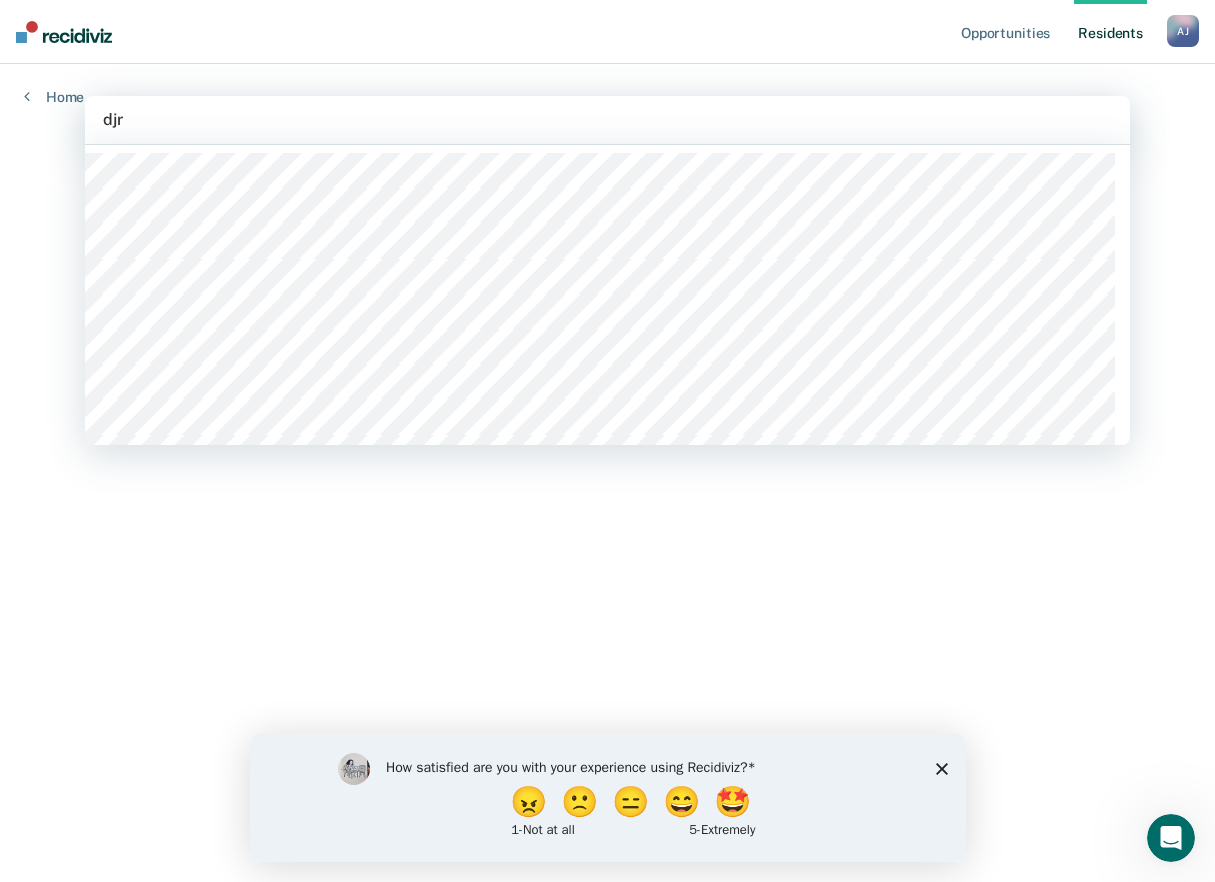 type on "djrc" 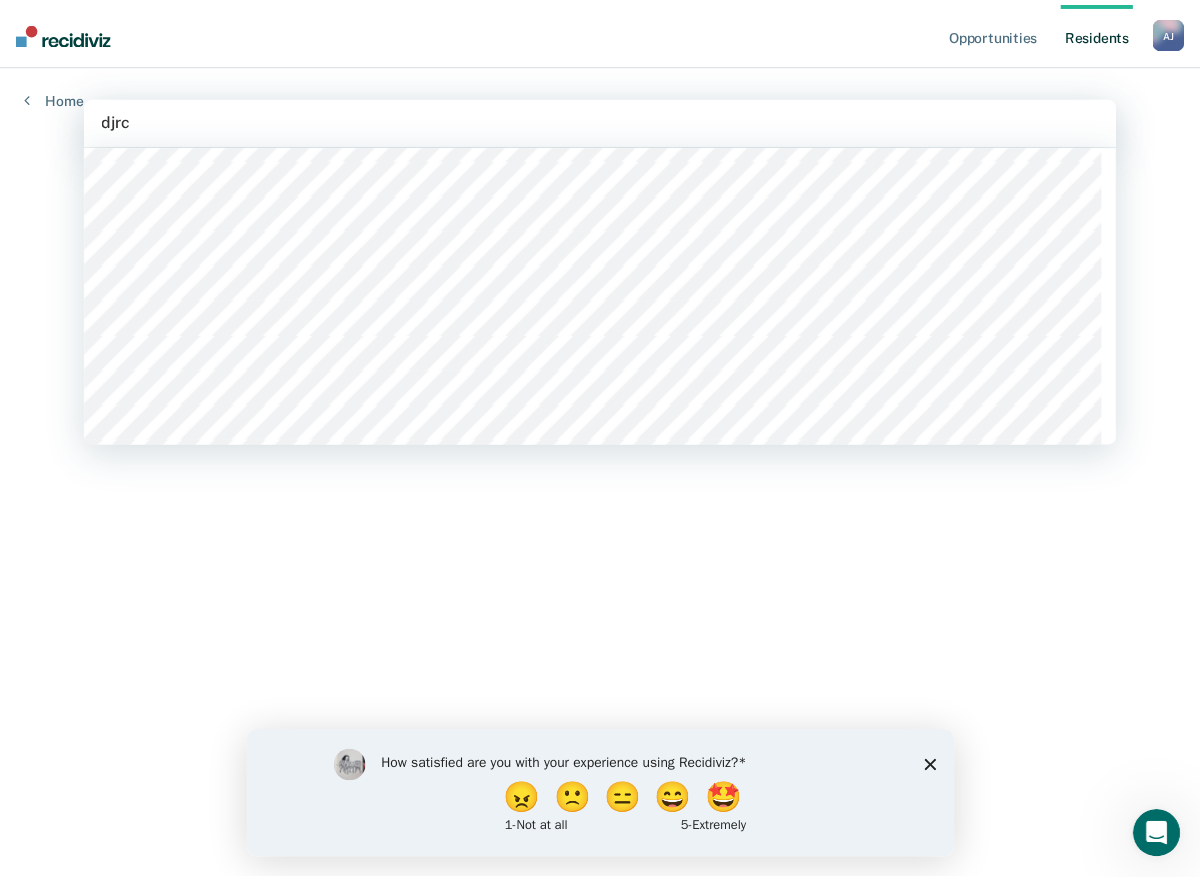 scroll, scrollTop: 349, scrollLeft: 0, axis: vertical 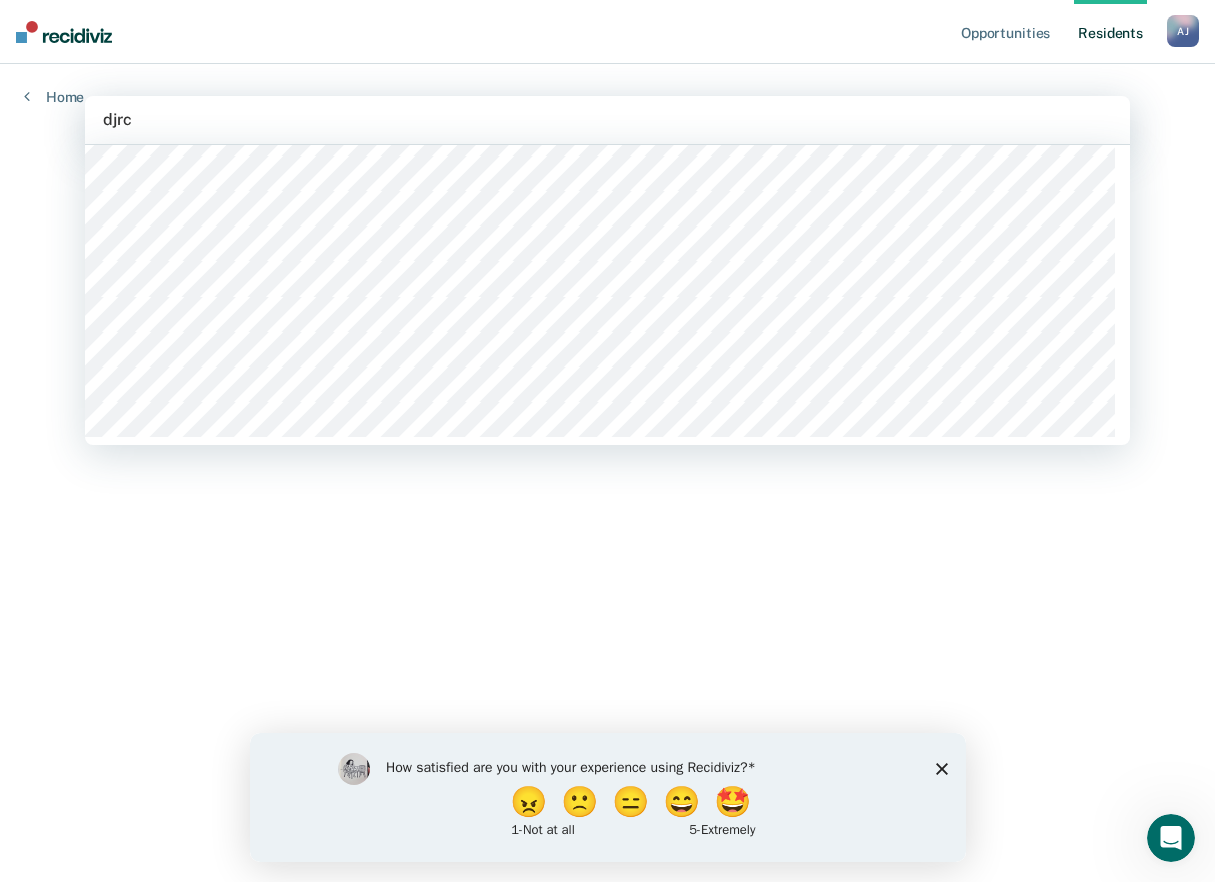 type 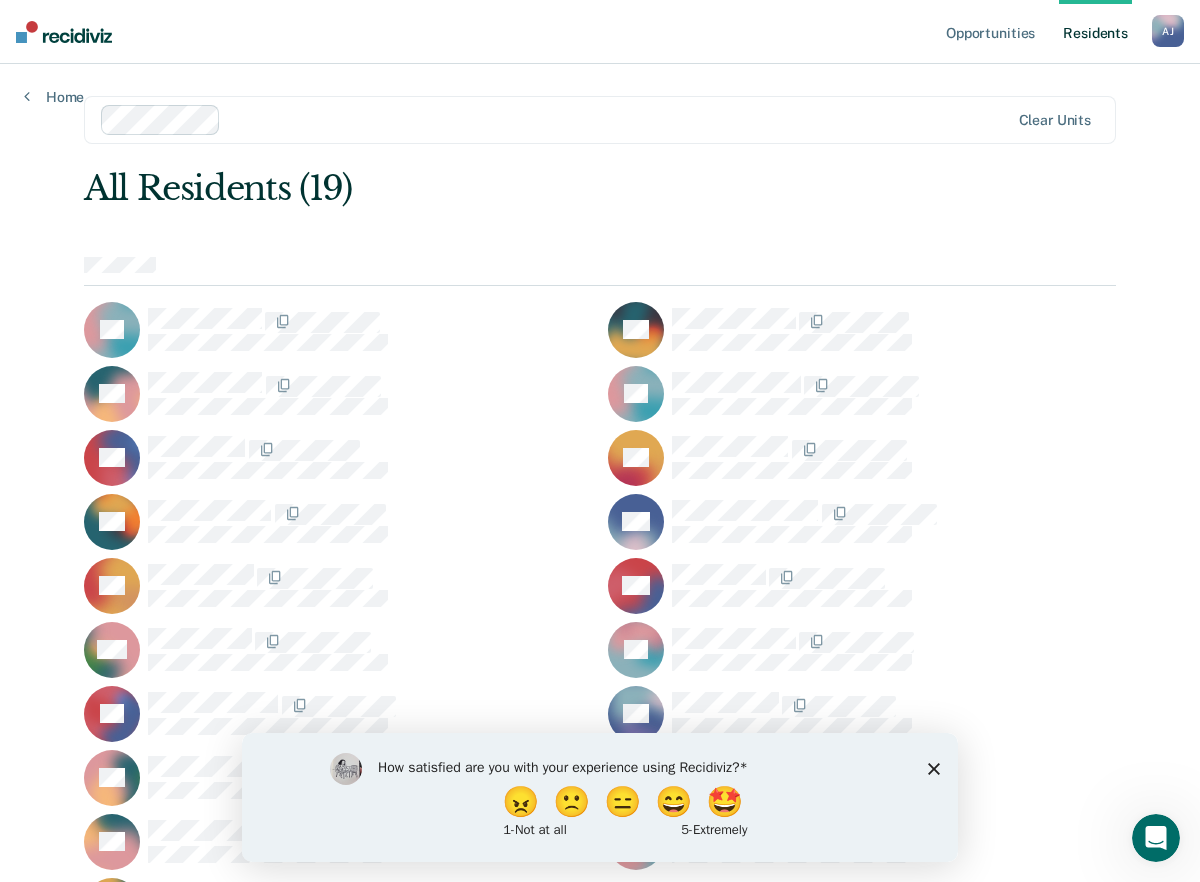 click on "Clear   units" at bounding box center [600, 120] 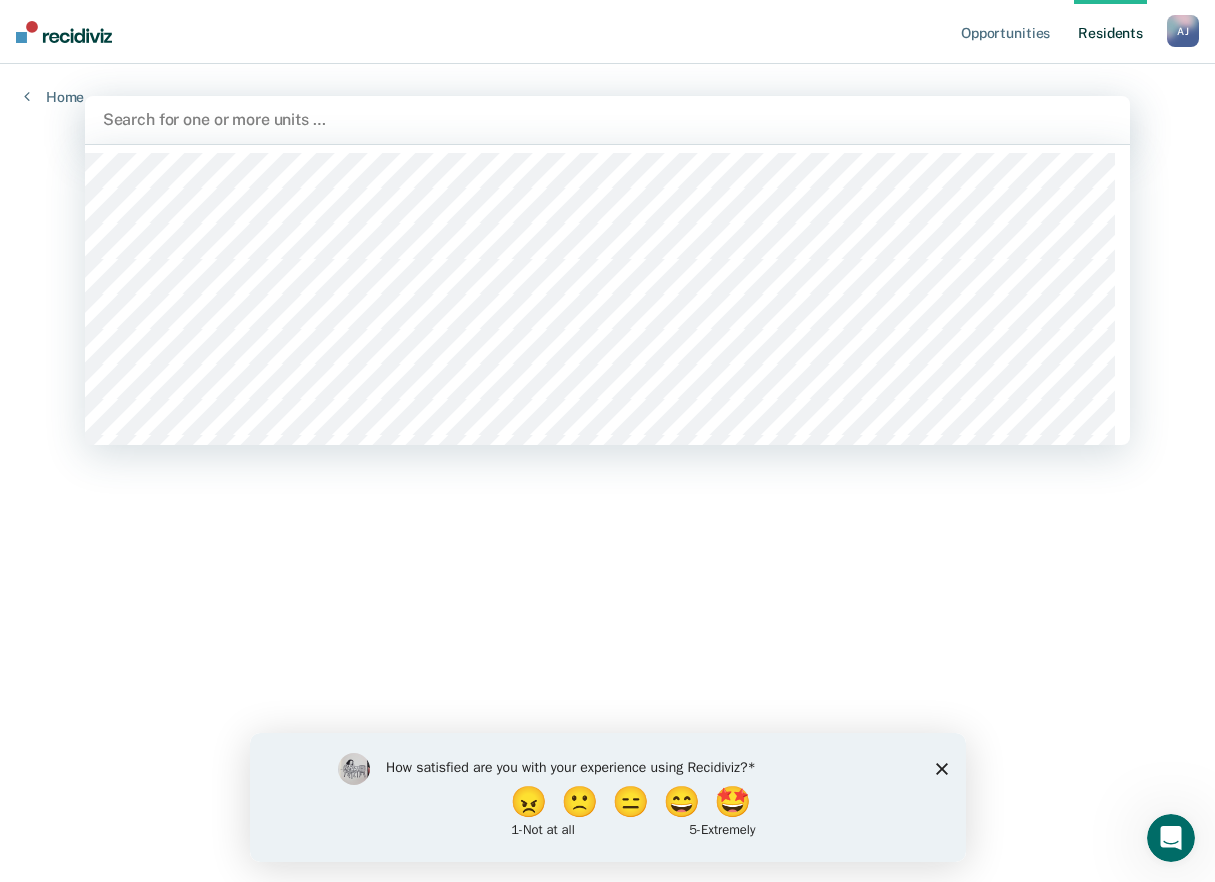 click on "Resident s" at bounding box center [1110, 32] 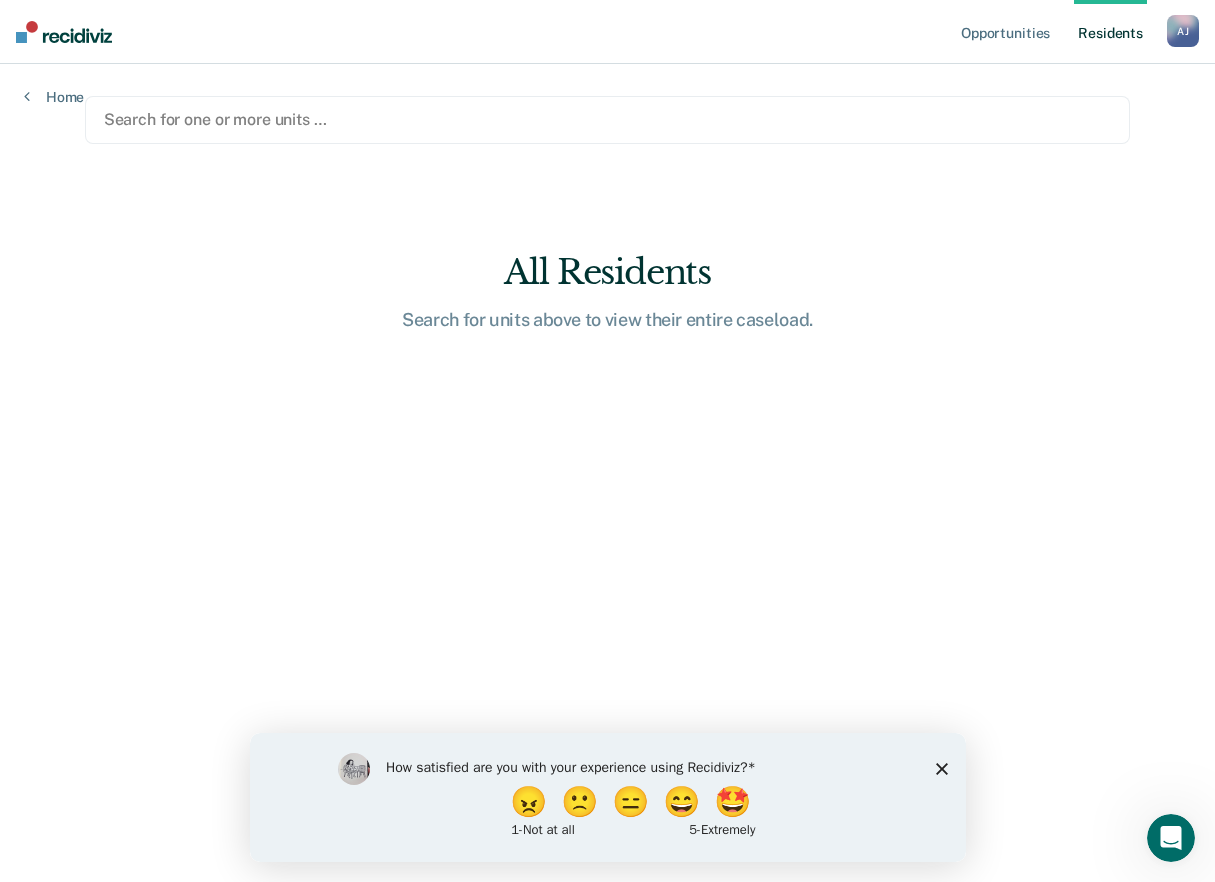 click on "Resident s" at bounding box center [1110, 32] 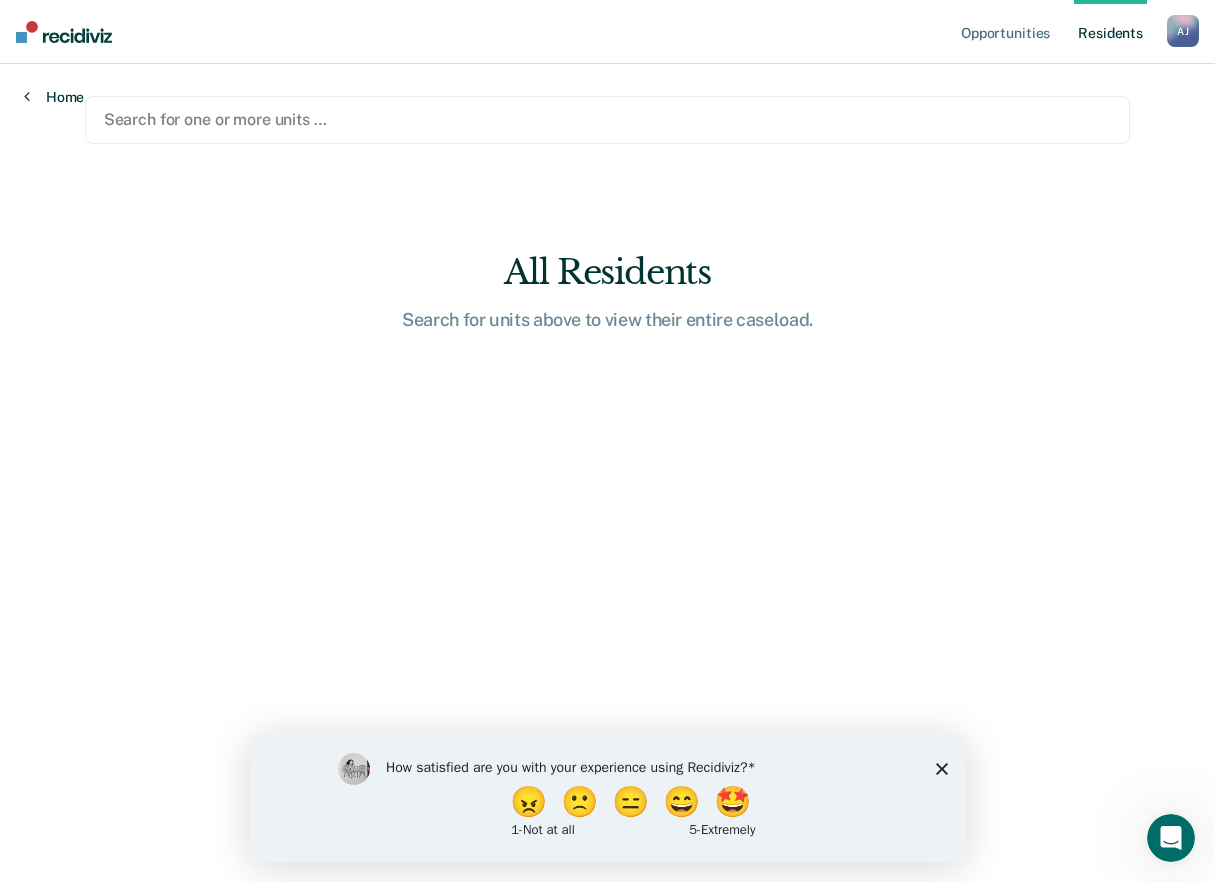 click on "Home" at bounding box center [54, 97] 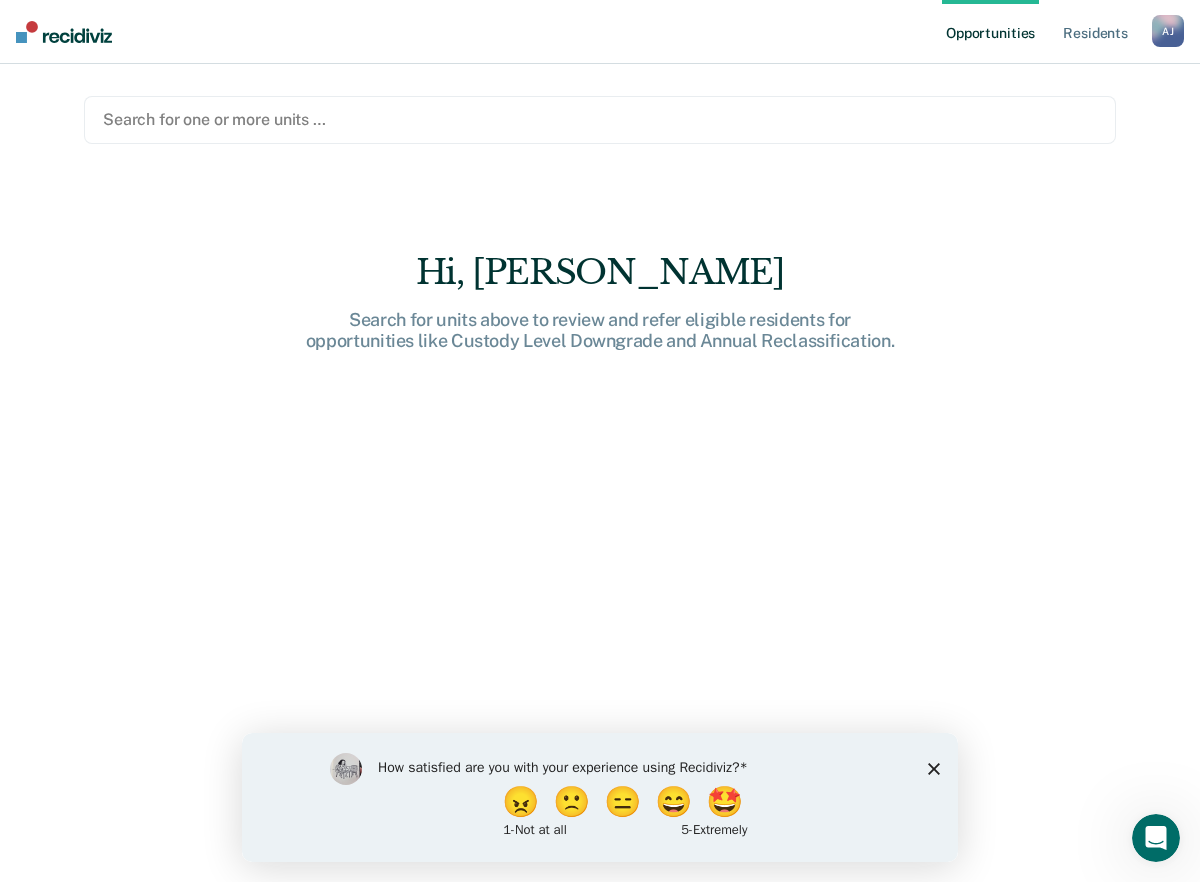 click on "A J" at bounding box center [1168, 31] 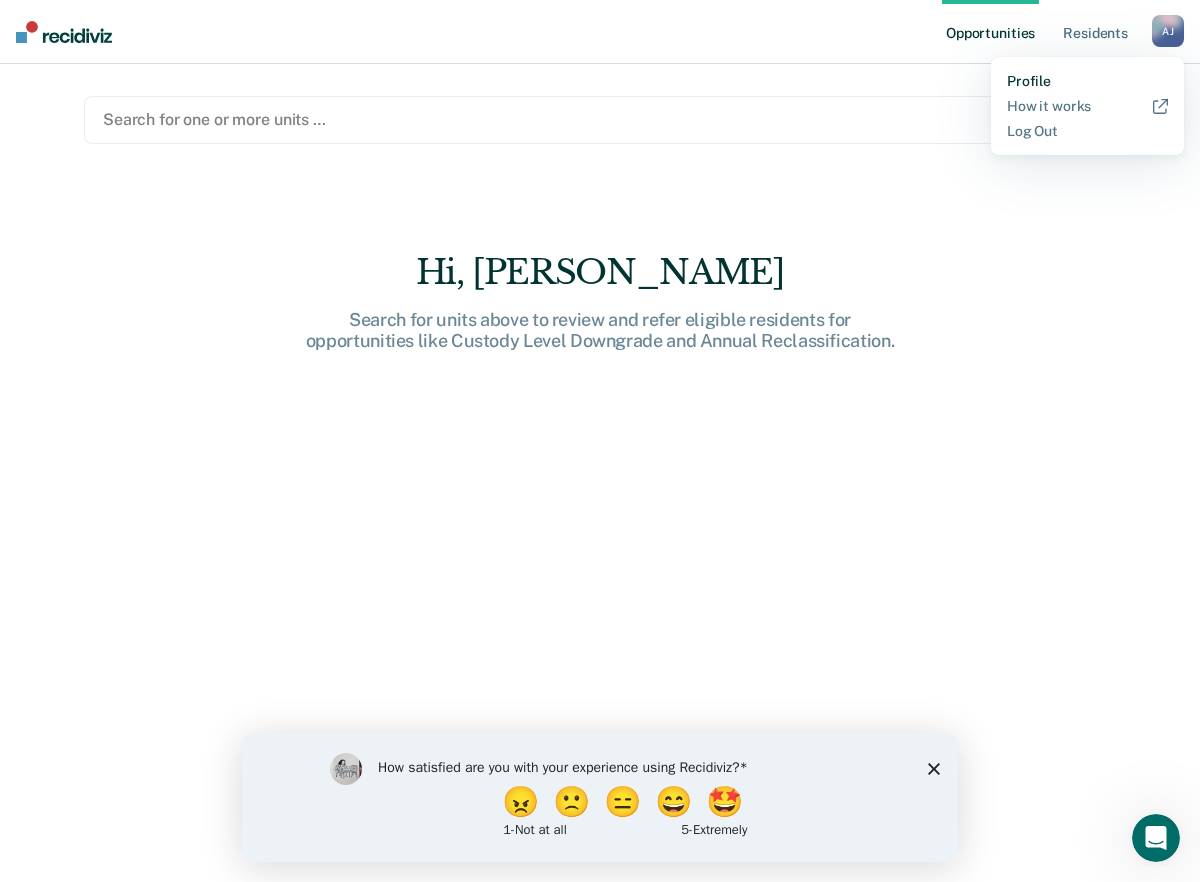 click on "Profile" at bounding box center [1087, 81] 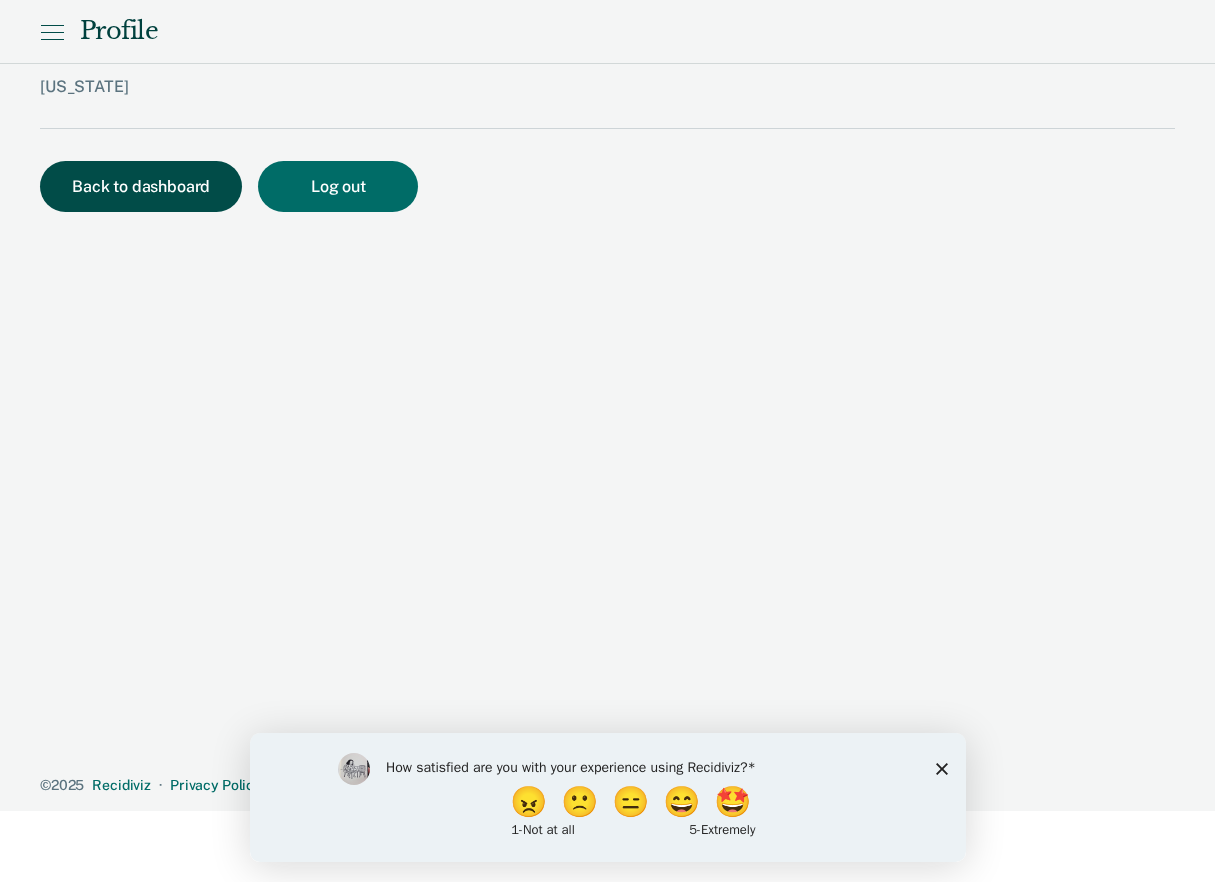 click on "Back to dashboard" at bounding box center (141, 186) 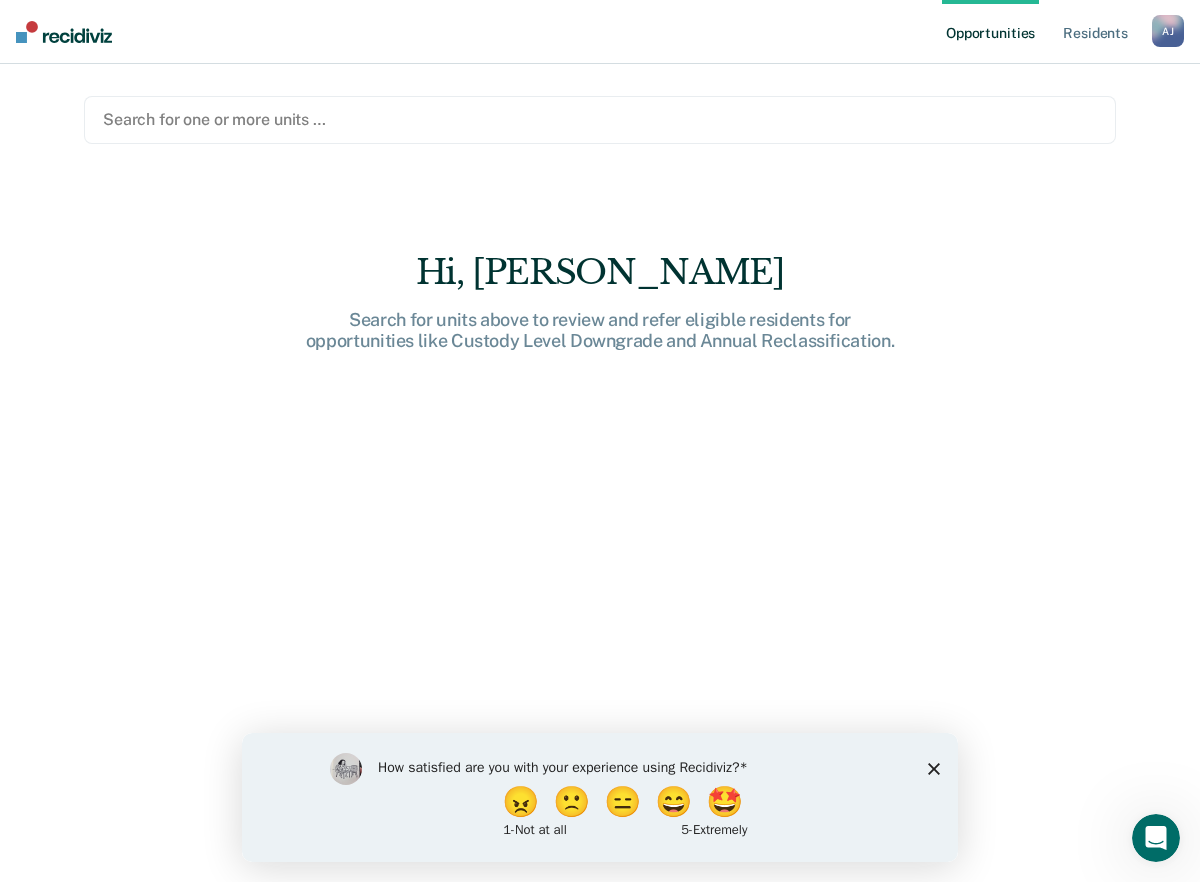scroll, scrollTop: 0, scrollLeft: 0, axis: both 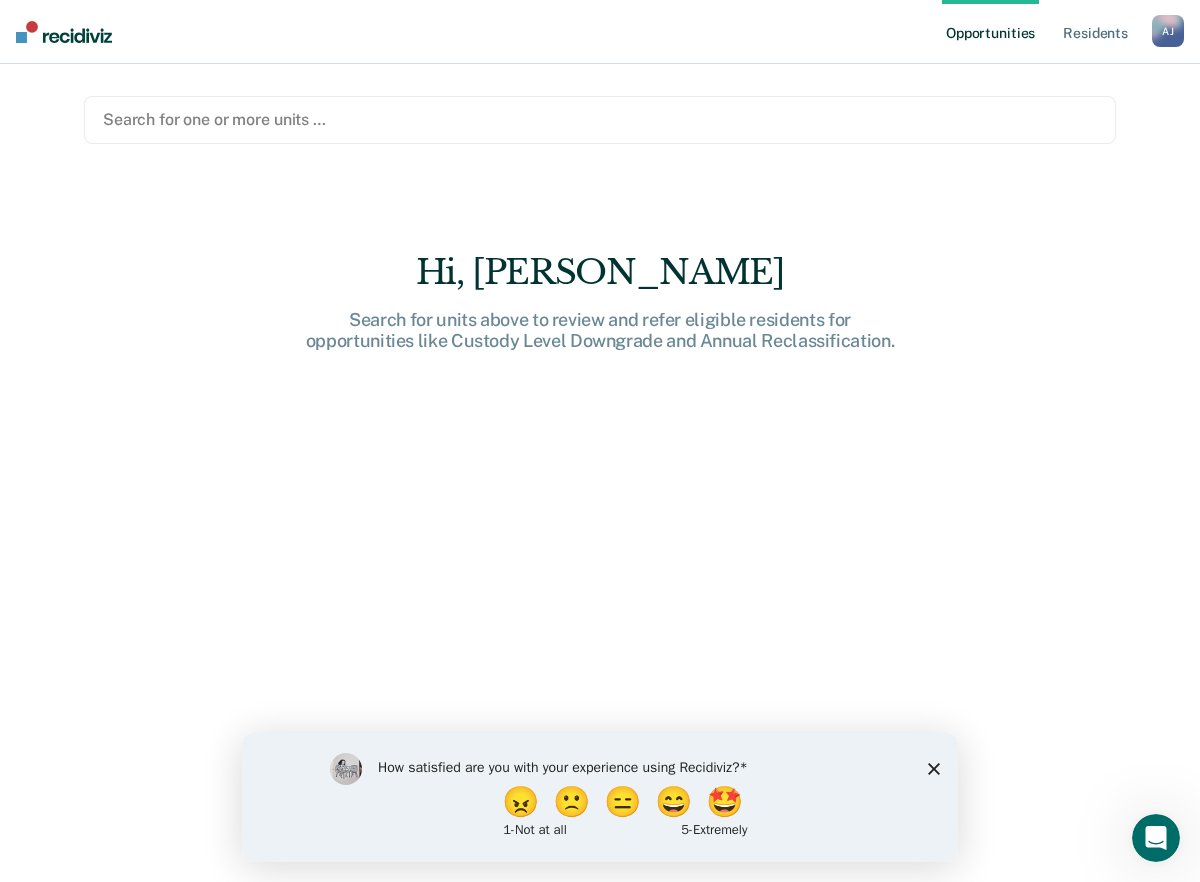 click on "How satisfied are you with your experience using Recidiviz? 😠 🙁 😑 😄 🤩 1  -  Not at all 5  -  Extremely" at bounding box center (600, 796) 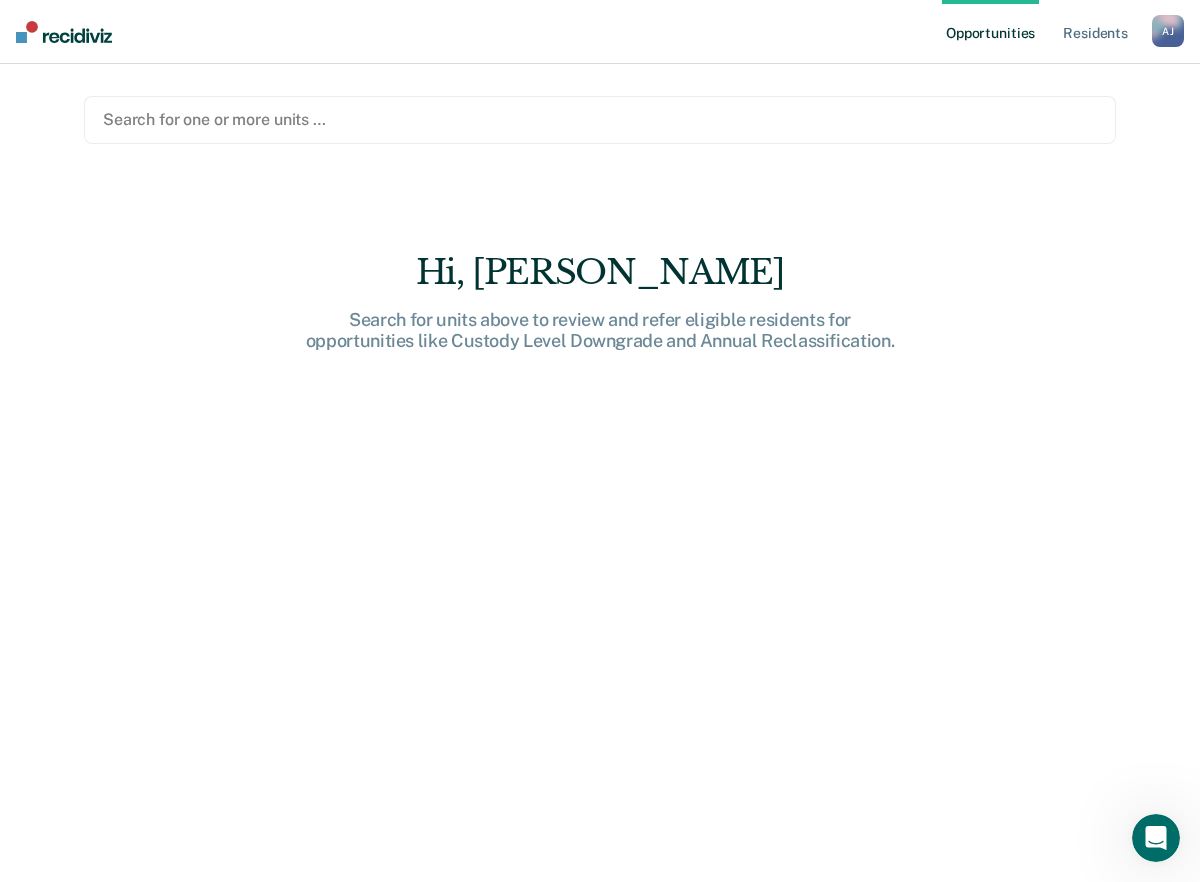 click at bounding box center (600, 119) 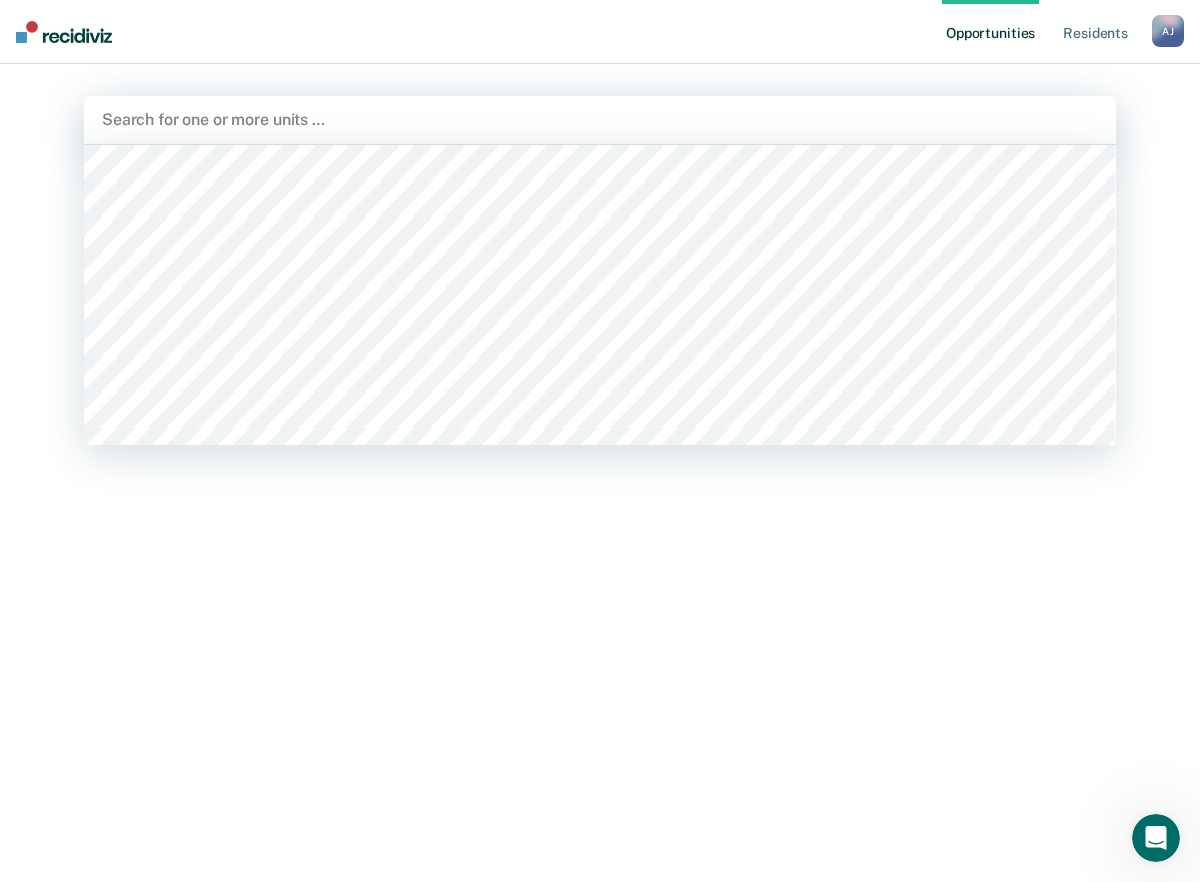 scroll, scrollTop: 971, scrollLeft: 0, axis: vertical 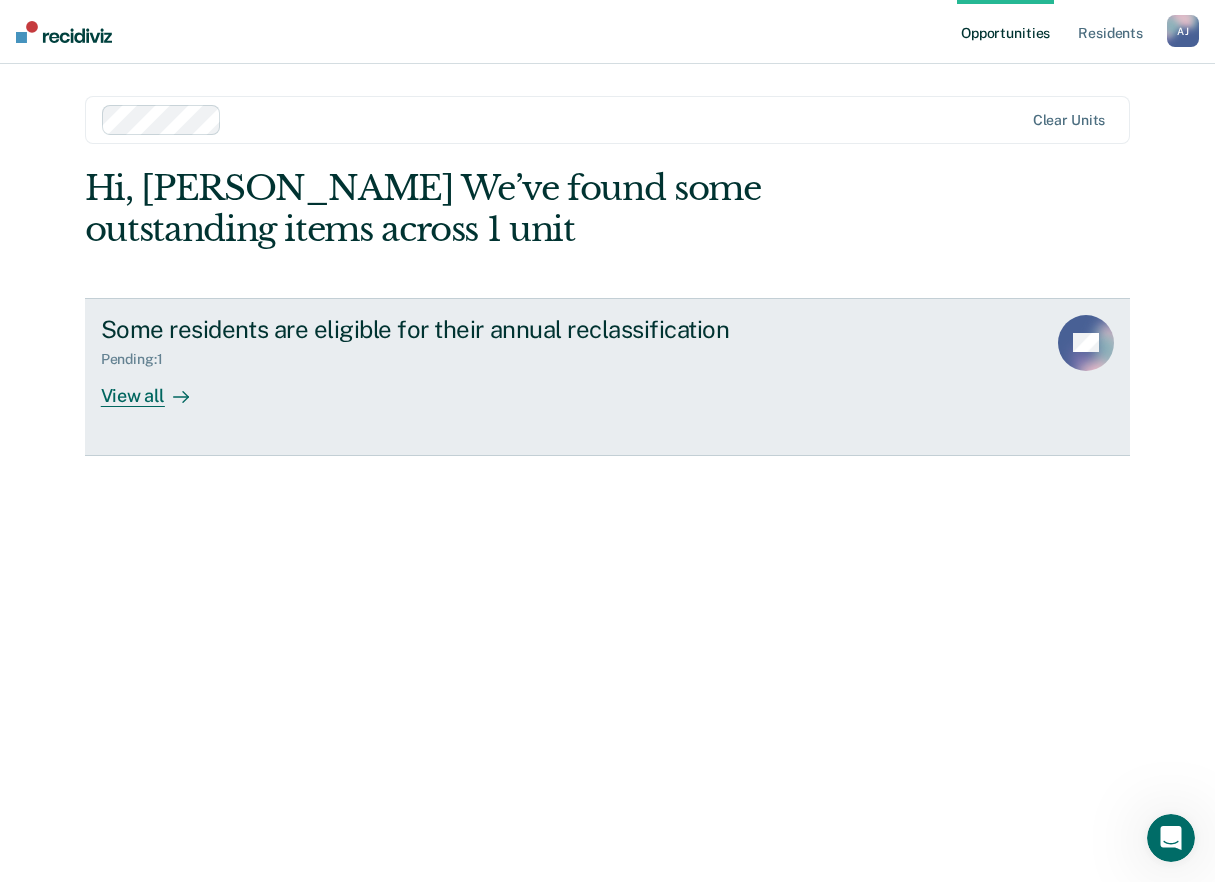 click on "View all" at bounding box center [157, 387] 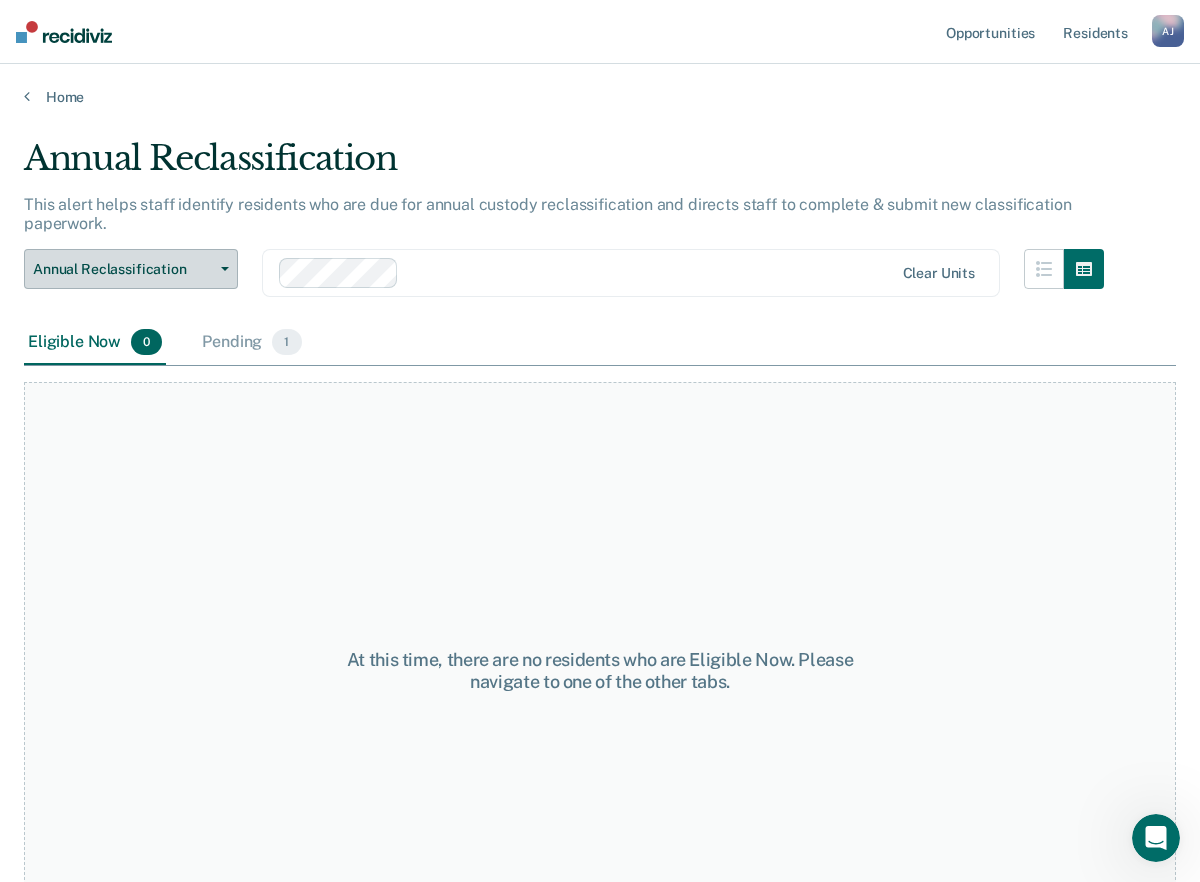 click on "Annual Reclassification" at bounding box center (131, 269) 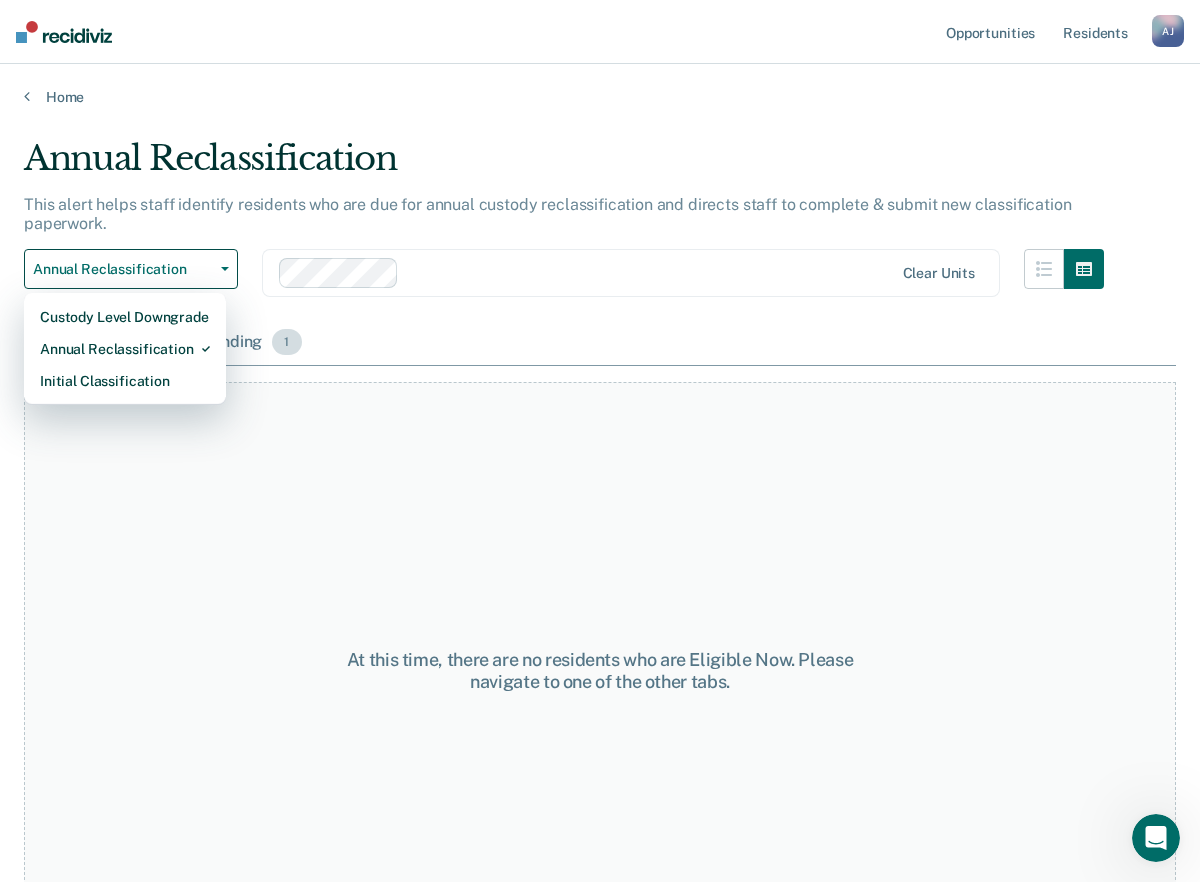 click on "Pending 1" at bounding box center (251, 343) 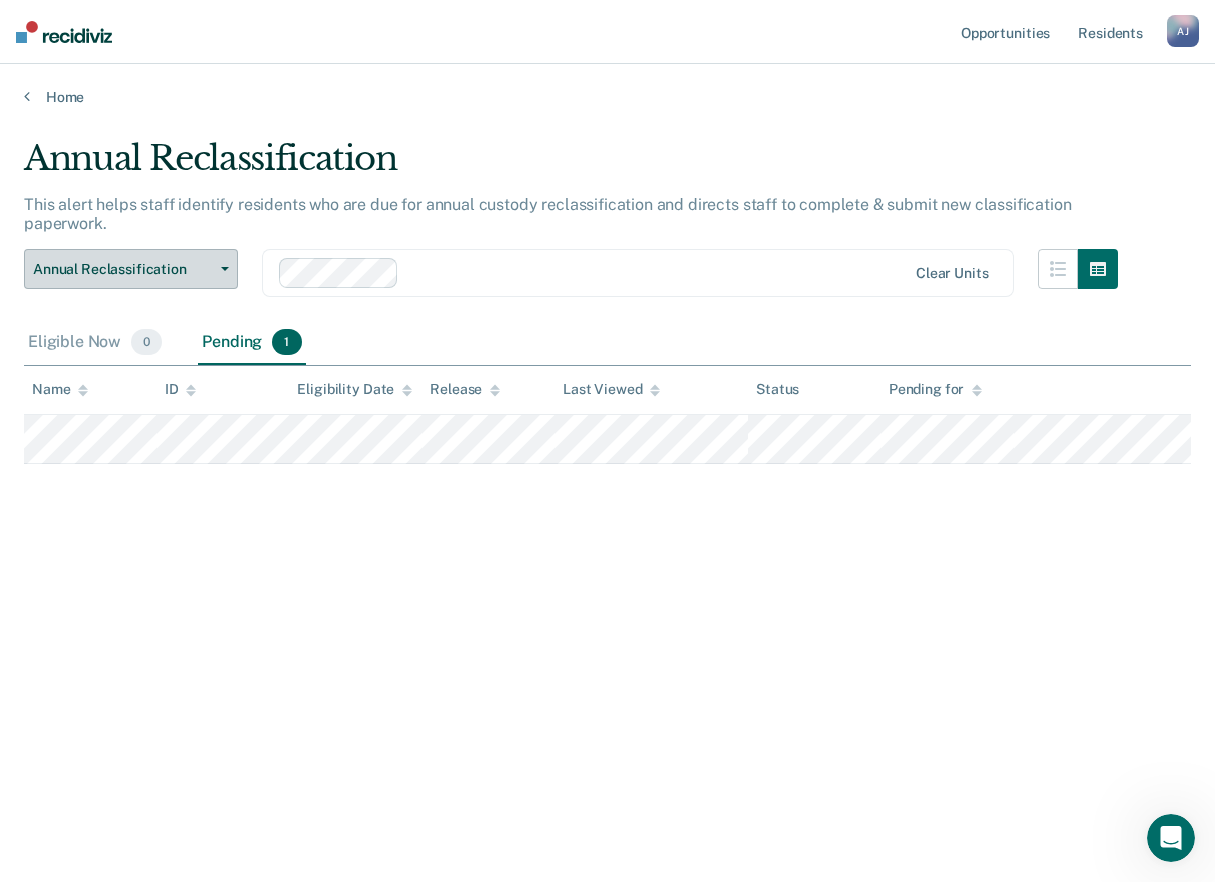 click on "Annual Reclassification" at bounding box center (131, 269) 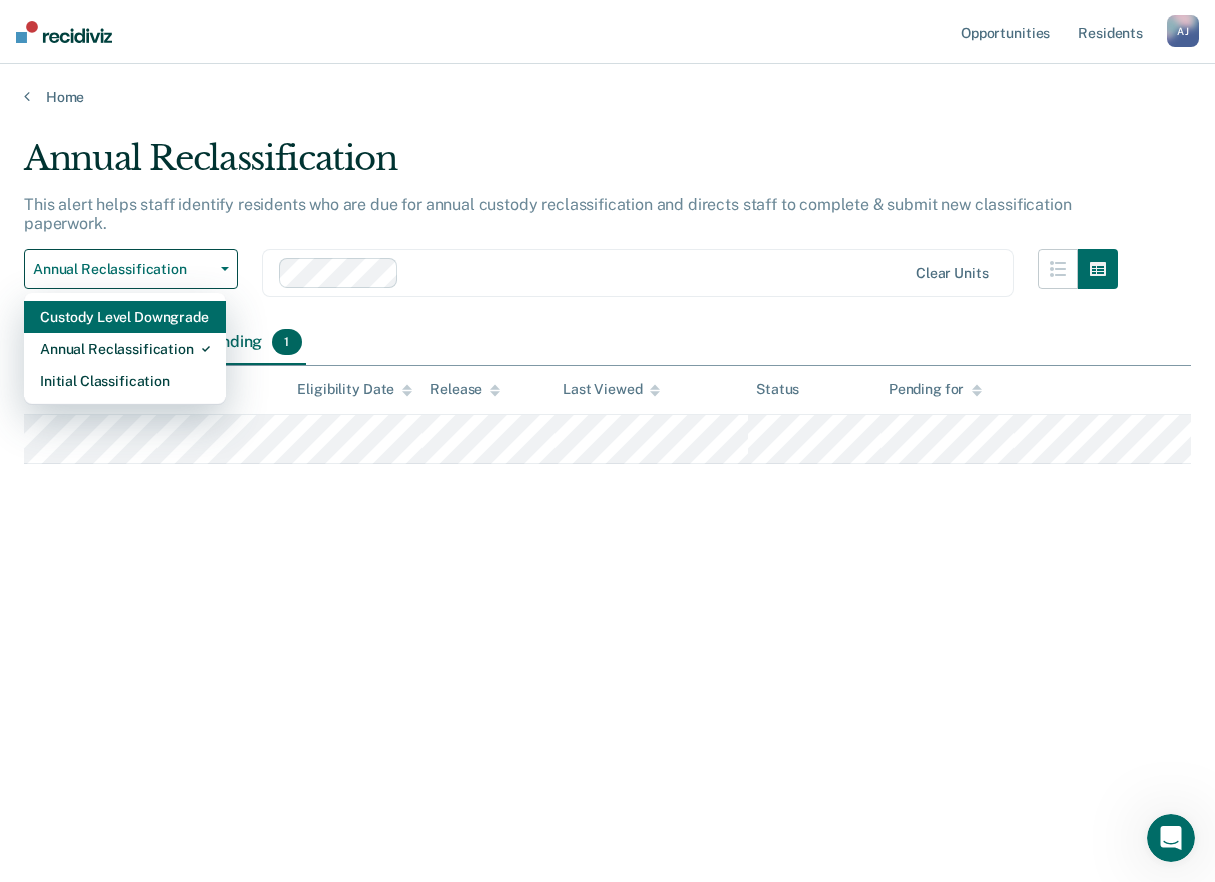 click on "Custody Level Downgrade" at bounding box center [125, 317] 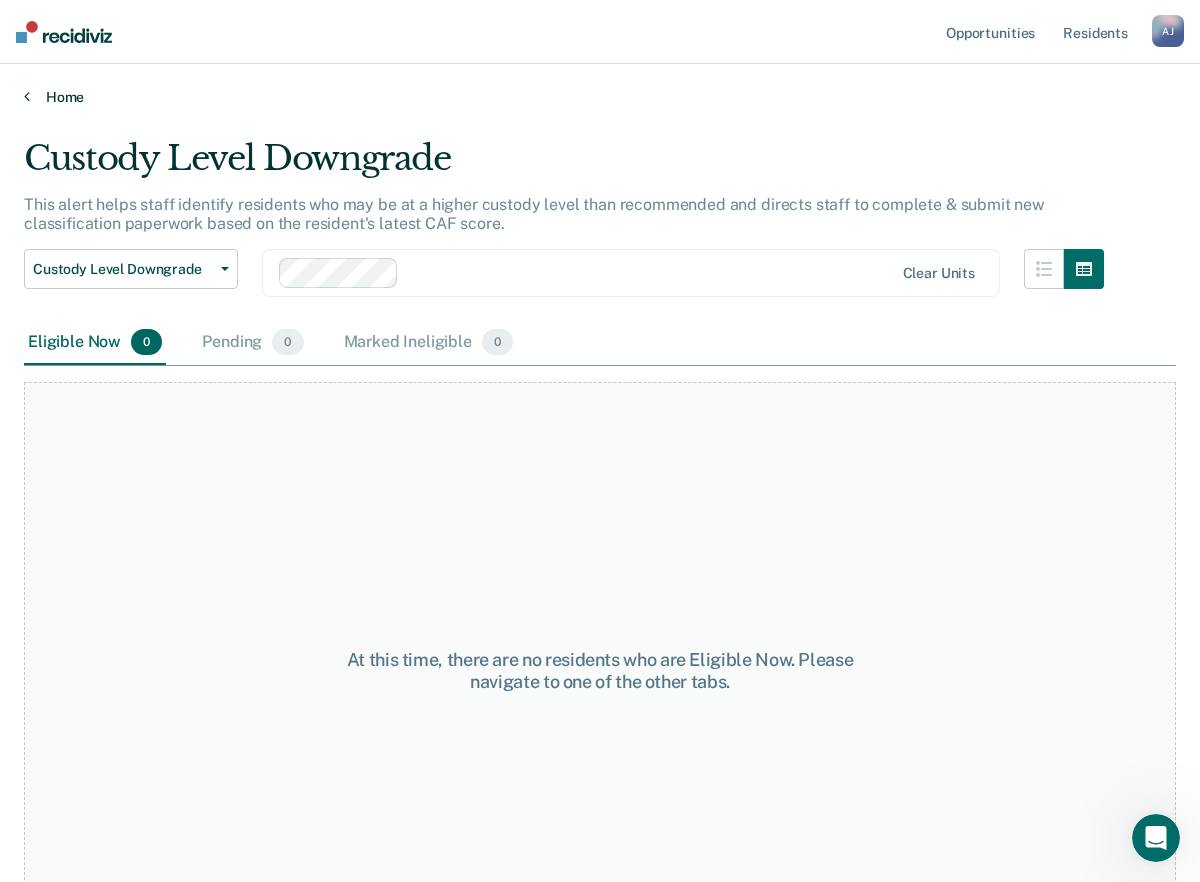 click on "Home" at bounding box center (600, 97) 